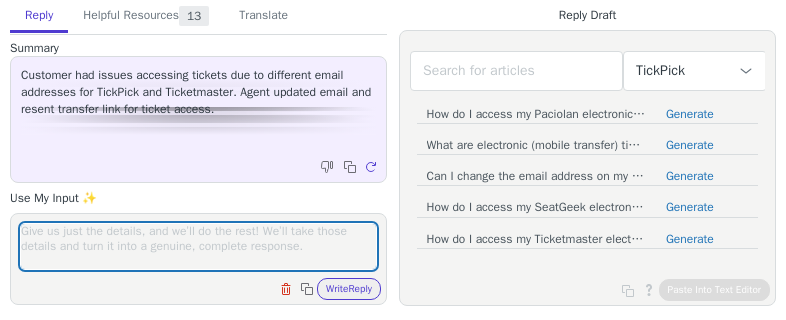 scroll, scrollTop: 0, scrollLeft: 0, axis: both 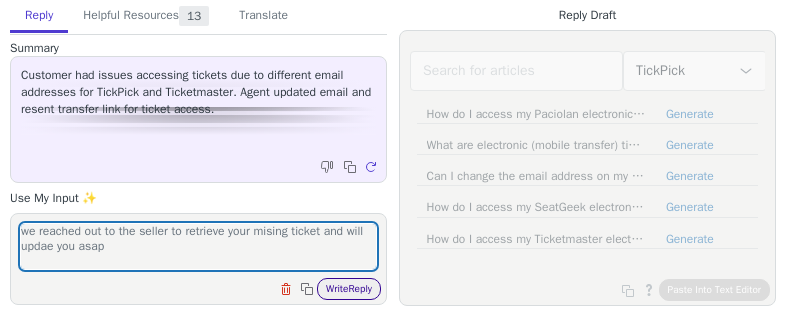 type on "we reached out to the seller to retrieve your mising ticket and will updae you asap" 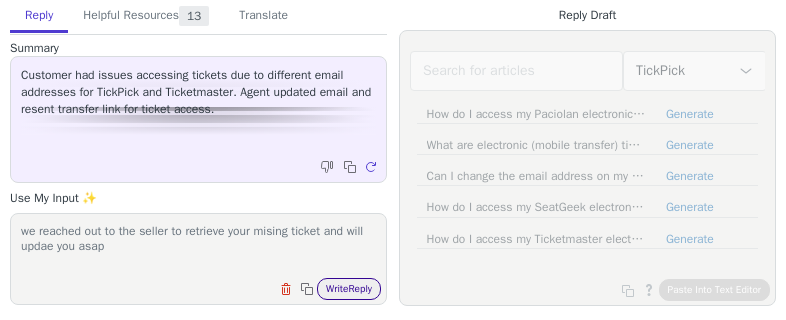 click on "Write  Reply" at bounding box center [349, 289] 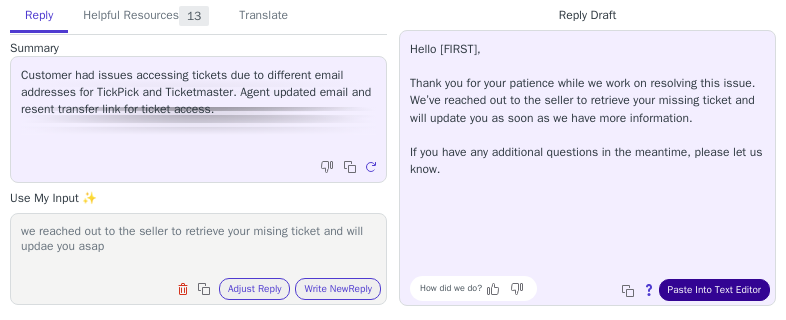 click on "Paste Into Text Editor" at bounding box center [714, 290] 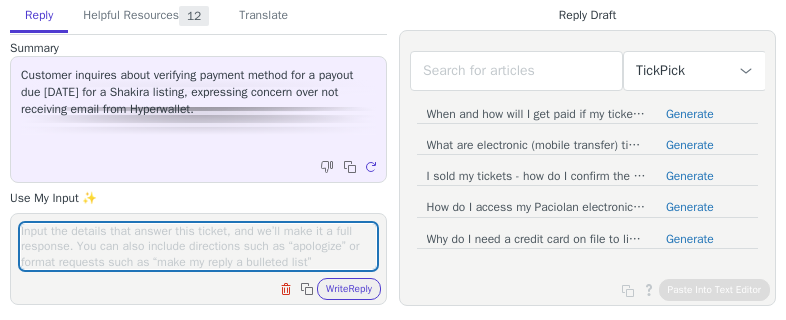 scroll, scrollTop: 0, scrollLeft: 0, axis: both 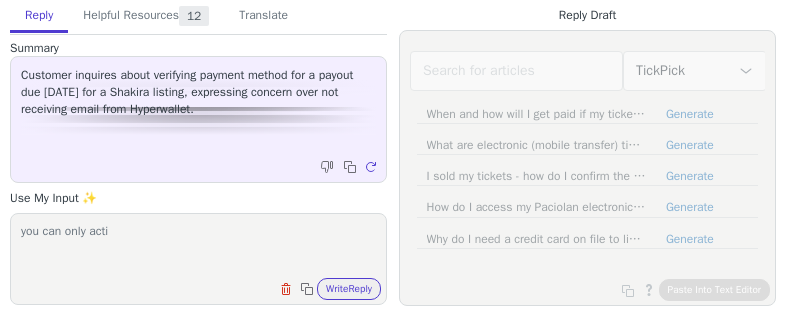 click on "you can only acti Clear field Copy to clipboard Write  Reply" at bounding box center [198, 259] 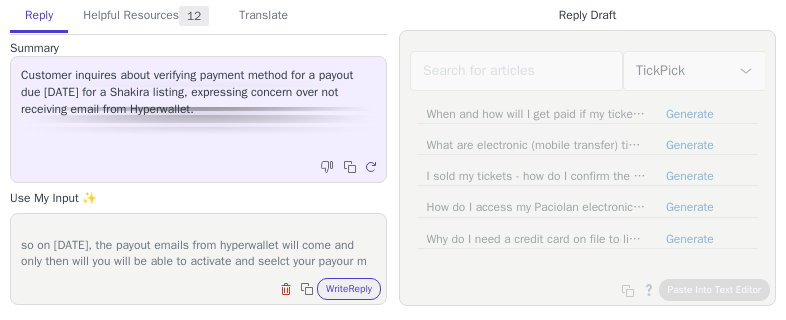 scroll, scrollTop: 47, scrollLeft: 0, axis: vertical 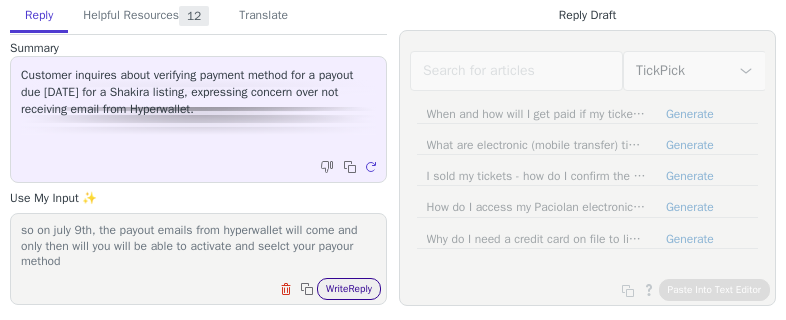 type on "you can only activate your payout account on hyperwallet before the date of payment comes
so on july 9th, the payout emails from hyperwallet will come and only then will you will be able to activate and seelct your payour method" 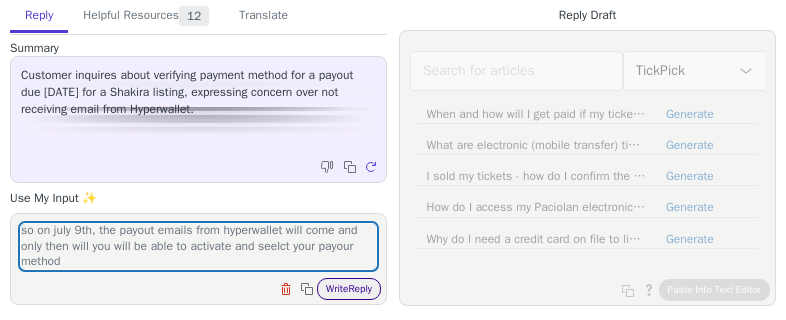 click on "Write  Reply" at bounding box center (349, 289) 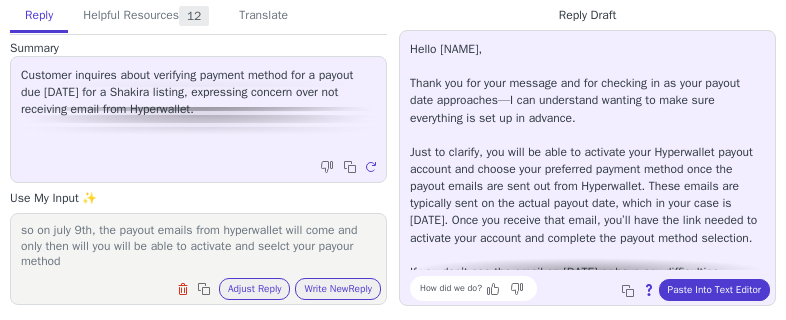 click on "How did we do?   Copy to clipboard About this reply Paste Into Text Editor" at bounding box center (597, 288) 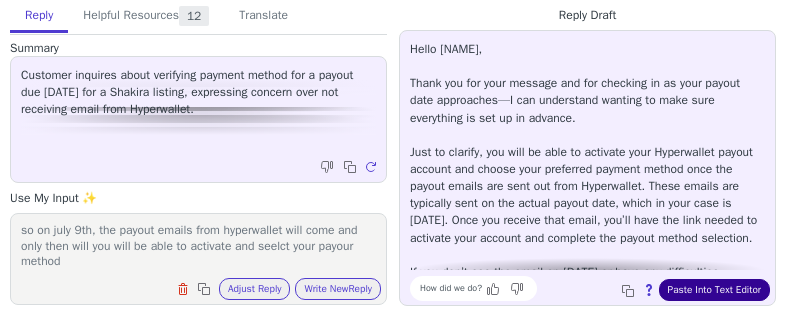 click on "Paste Into Text Editor" at bounding box center [714, 290] 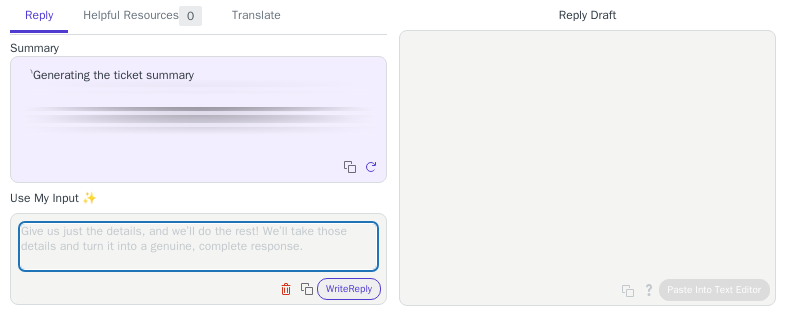 scroll, scrollTop: 0, scrollLeft: 0, axis: both 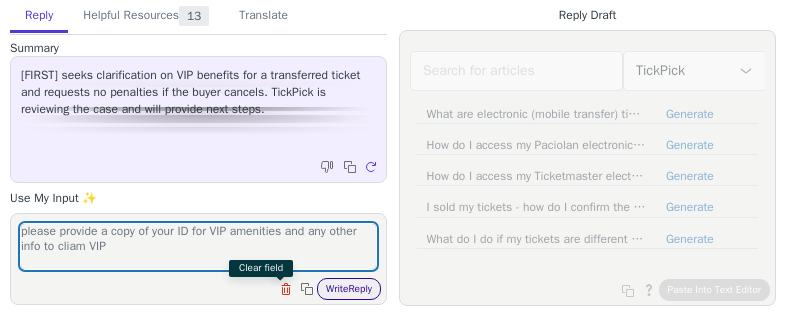 type on "please provide a copy of your ID for VIP amenities and any other info to cliam VIP
thank you" 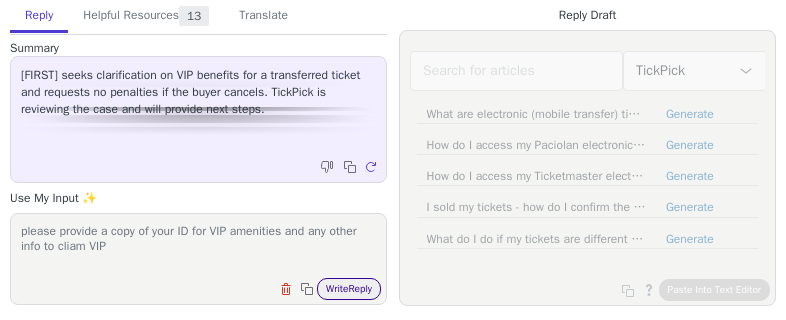 click on "Write  Reply" at bounding box center (349, 289) 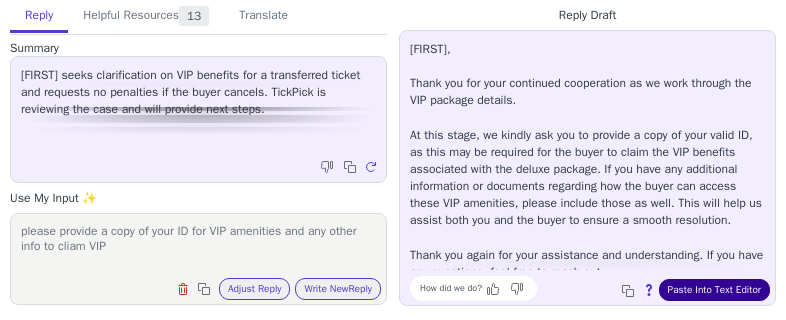 click on "Paste Into Text Editor" at bounding box center [714, 290] 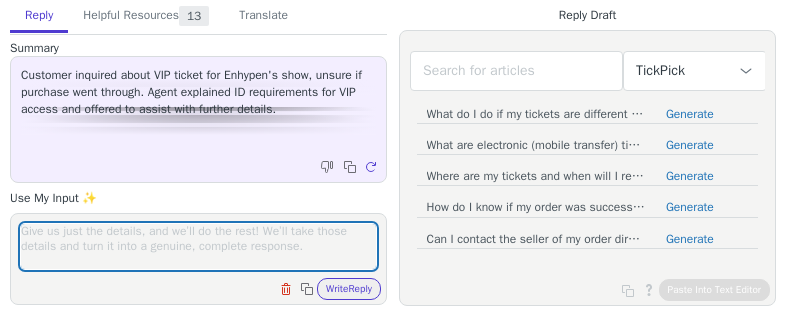click at bounding box center [198, 246] 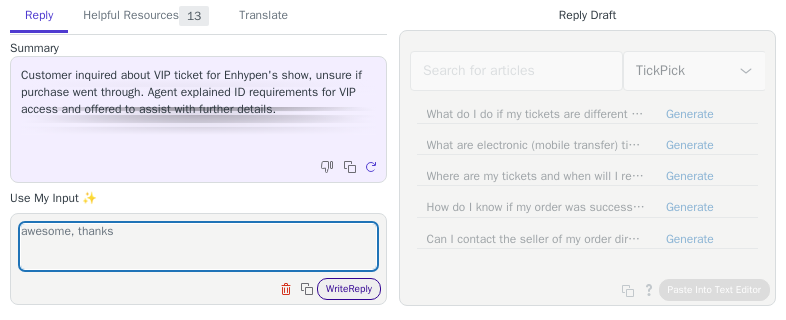 type on "awesome, thanks" 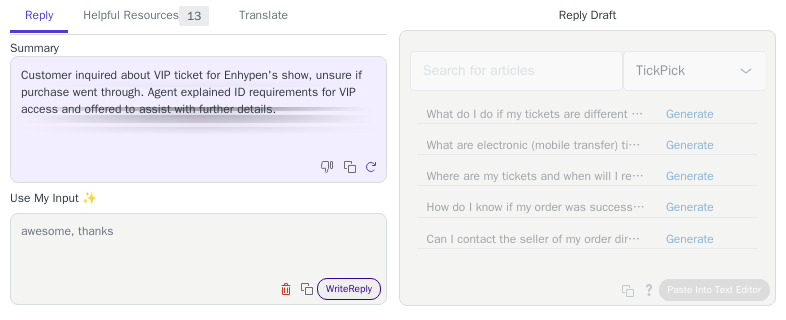 click on "Write  Reply" at bounding box center [349, 289] 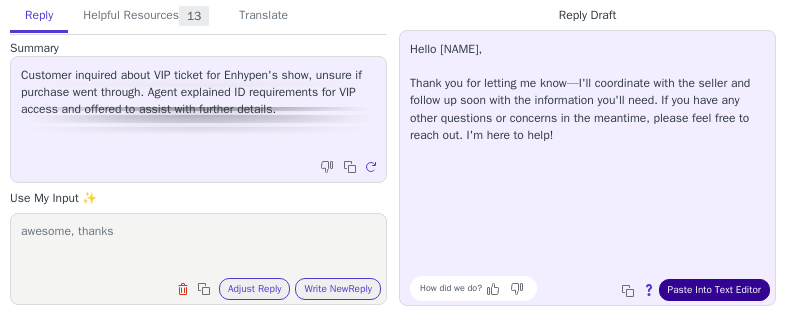 click on "Paste Into Text Editor" at bounding box center [714, 290] 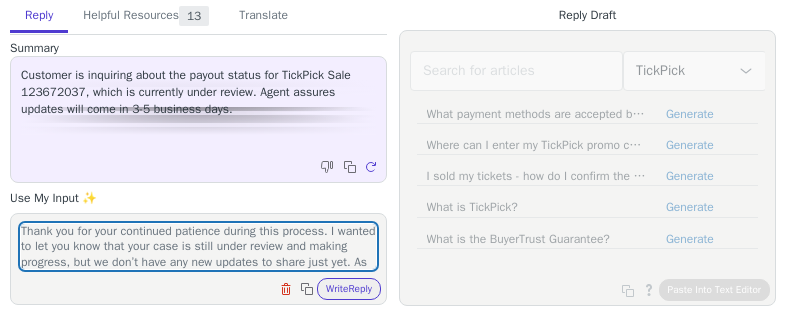 scroll, scrollTop: 0, scrollLeft: 0, axis: both 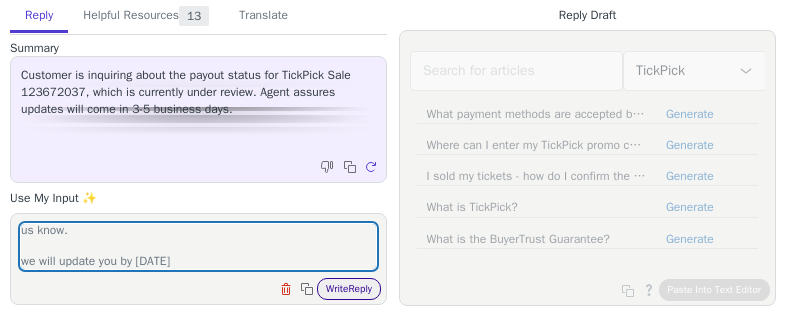 type on "Thank you for your continued patience during this process. I wanted to let you know that your case is still under review and making progress, but we don’t have any new updates to share just yet. As soon as we have more information, we’ll be sure to reach out right away. If you have any other questions in the meantime, please let us know.
we will update you by [DATE]" 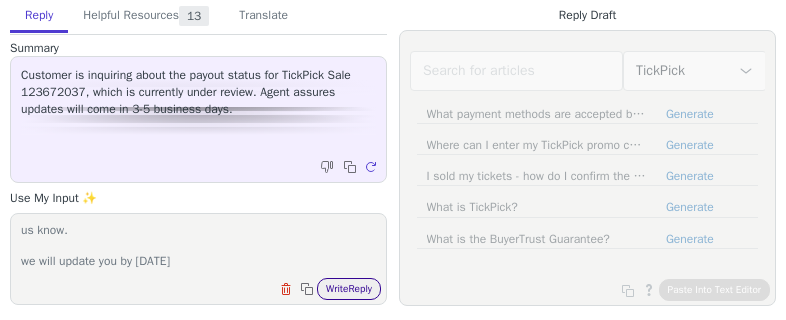 click on "Write  Reply" at bounding box center [349, 289] 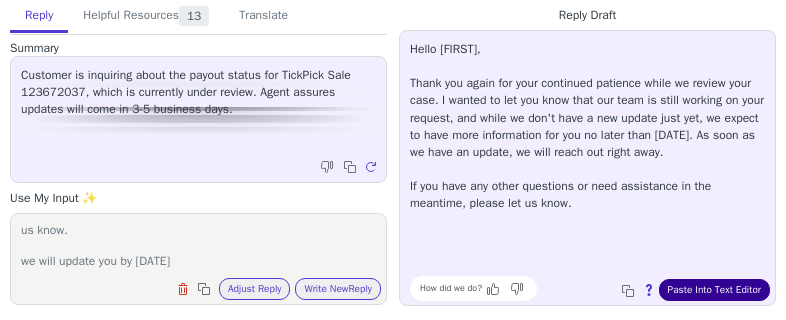 click on "Paste Into Text Editor" at bounding box center (714, 290) 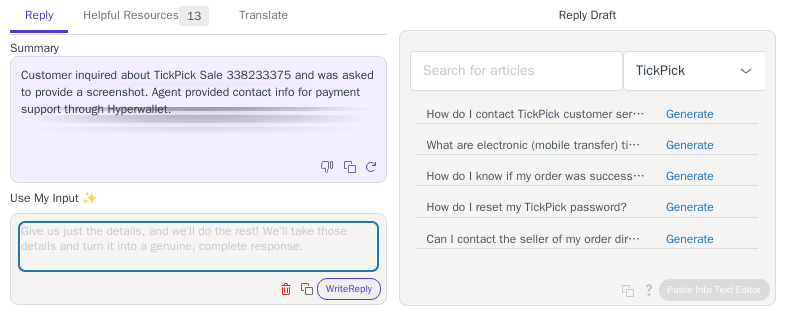 scroll, scrollTop: 0, scrollLeft: 0, axis: both 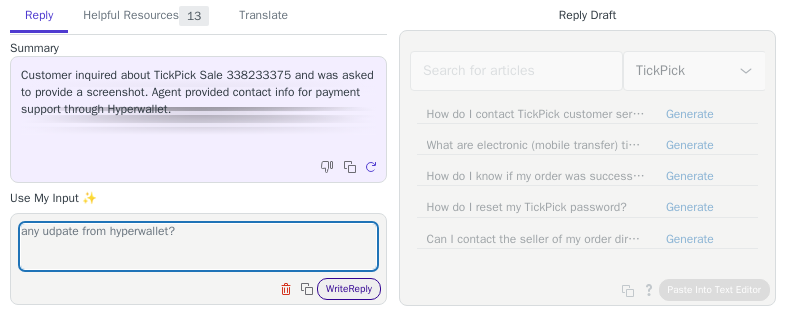 type on "any udpate from hyperwallet?" 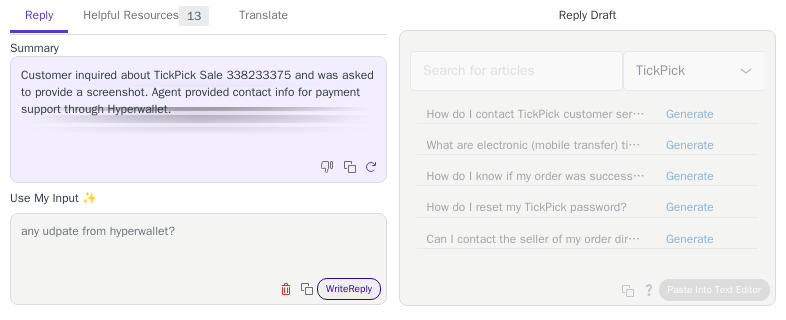 click on "Write  Reply" at bounding box center [349, 289] 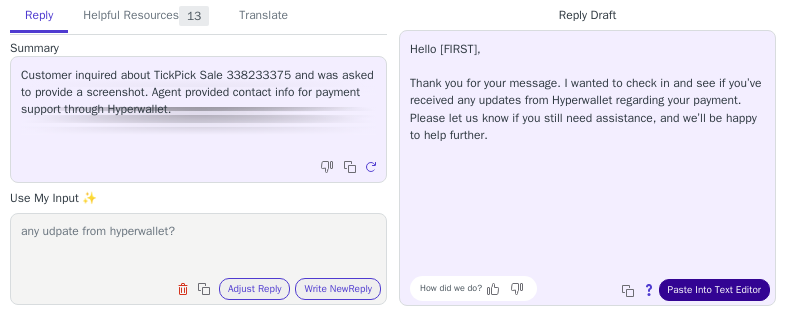 click on "Paste Into Text Editor" at bounding box center (714, 290) 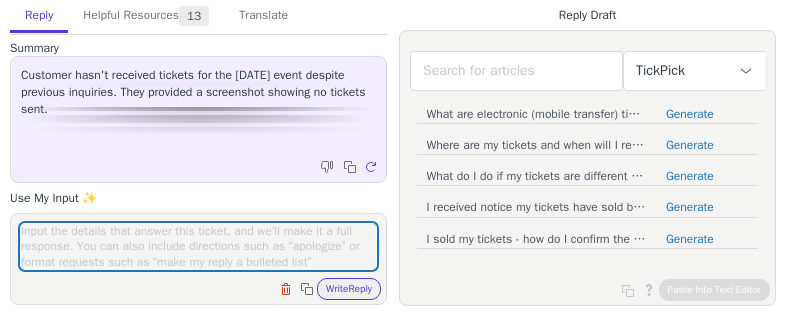 click at bounding box center (198, 246) 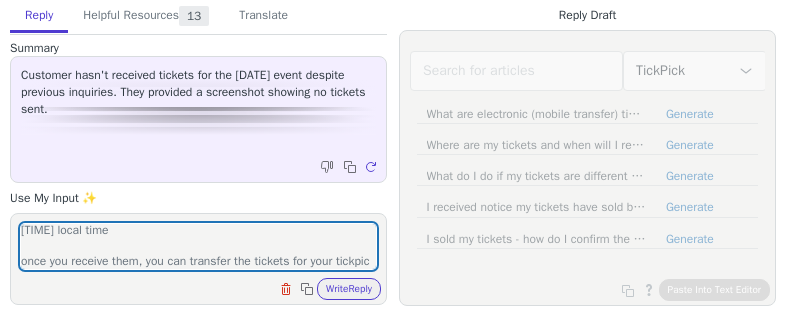 scroll, scrollTop: 32, scrollLeft: 0, axis: vertical 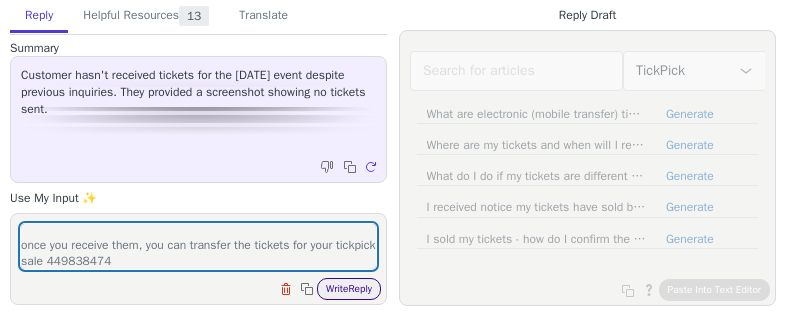 type on "your purchase order 891900087  will be deliverd by [DATE] @ [TIME] local time
once you receive them, you can transfer the tickets for your tickpick sale 449838474" 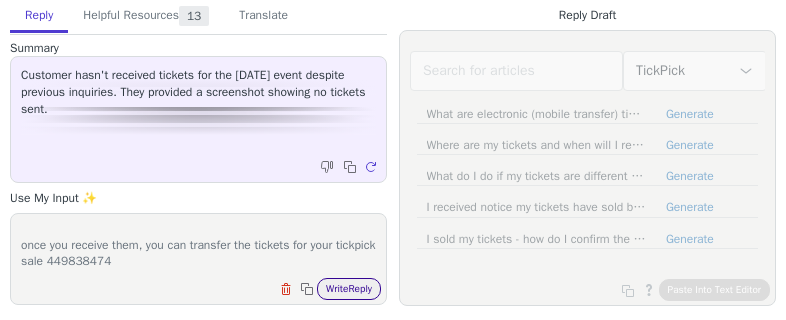 click on "Write  Reply" at bounding box center [349, 289] 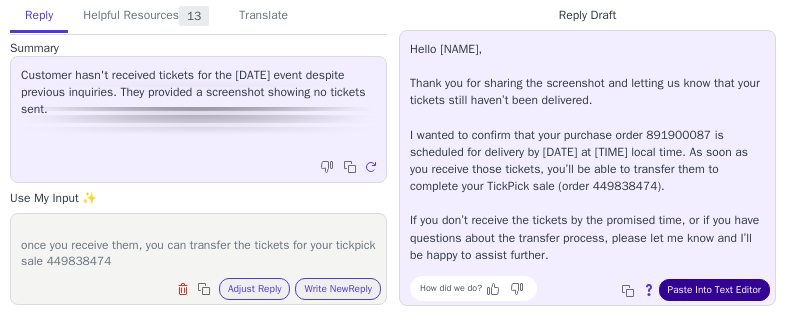 click on "Paste Into Text Editor" at bounding box center (714, 290) 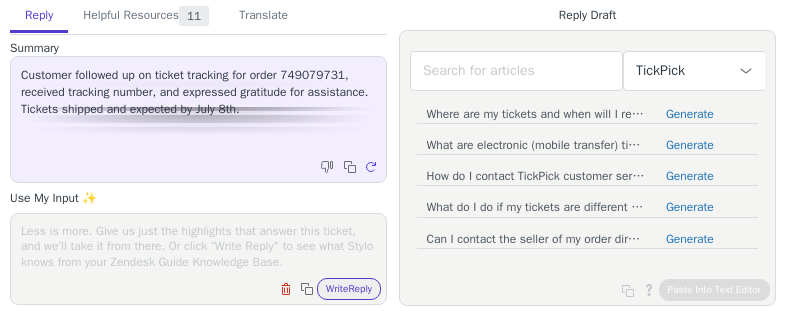 scroll, scrollTop: 0, scrollLeft: 0, axis: both 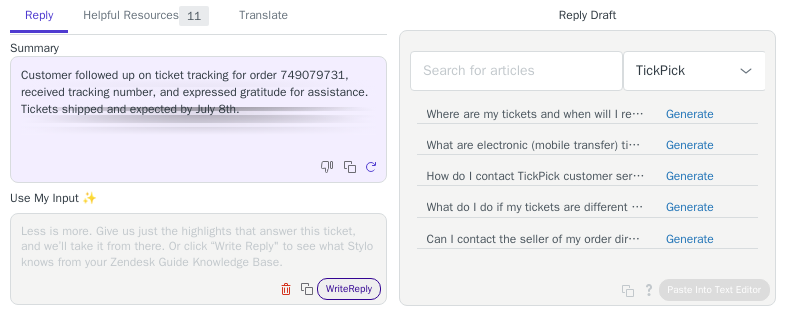 click on "Write  Reply" at bounding box center [349, 289] 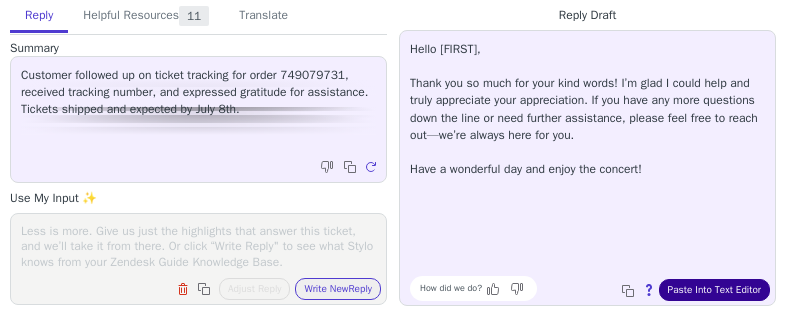 click on "Paste Into Text Editor" at bounding box center [714, 290] 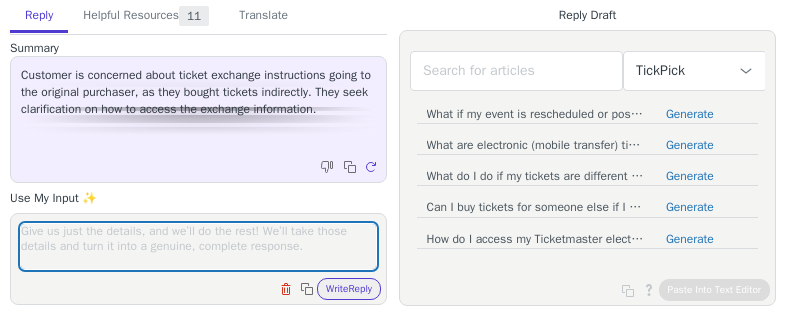 scroll, scrollTop: 0, scrollLeft: 0, axis: both 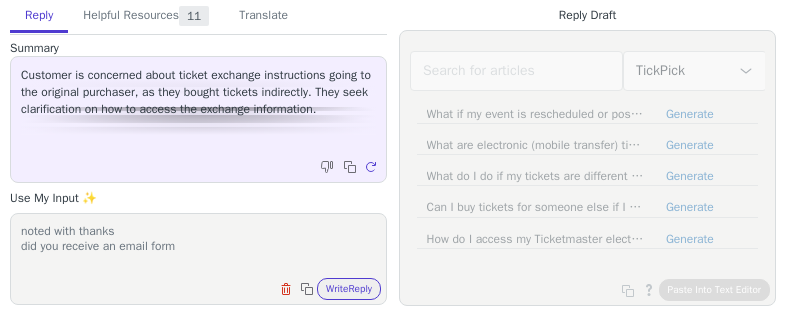 paste on "Round Rock Express" 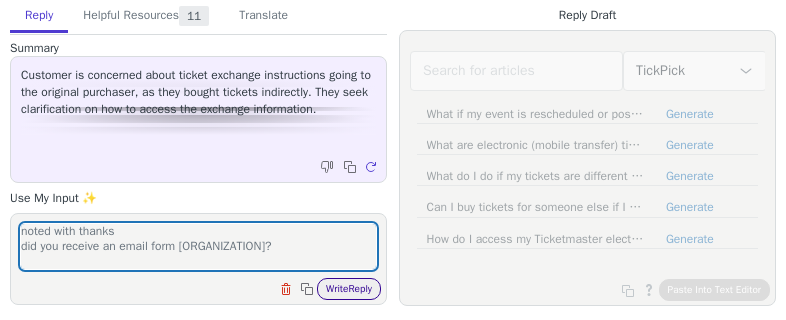 click on "Write  Reply" at bounding box center (349, 289) 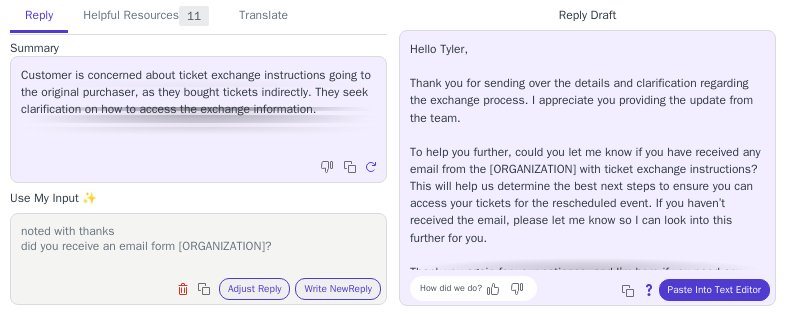 drag, startPoint x: 136, startPoint y: 251, endPoint x: 132, endPoint y: 241, distance: 10.770329 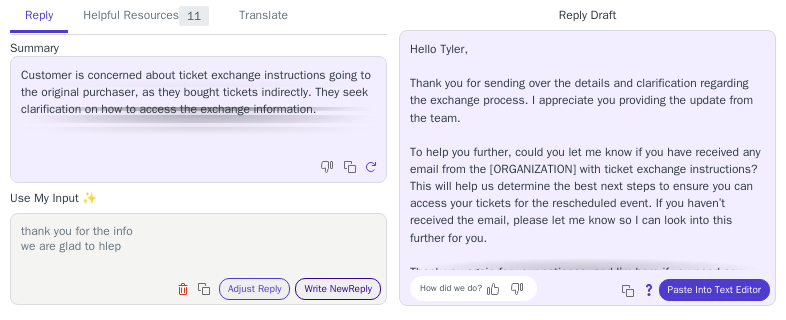 type on "thank you for the info
we are glad to hlep" 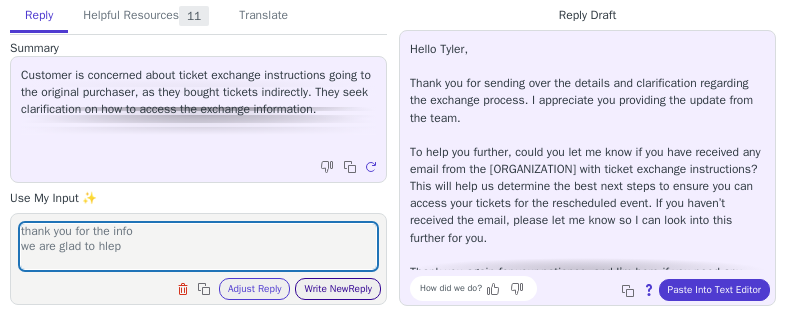 click on "Write New  Reply" at bounding box center [338, 289] 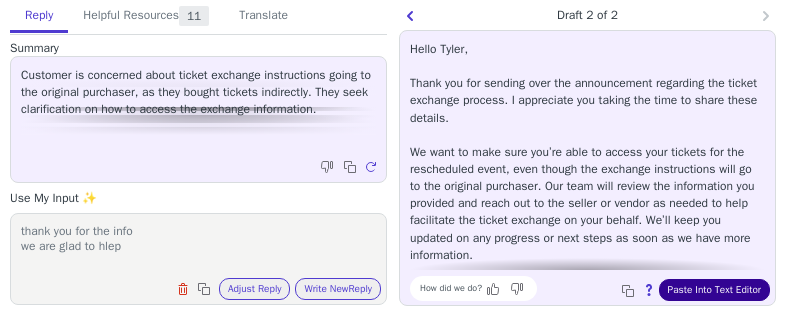 click on "Paste Into Text Editor" at bounding box center [714, 290] 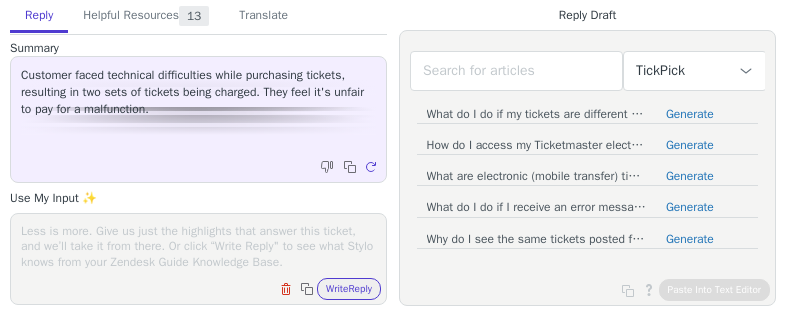 scroll, scrollTop: 0, scrollLeft: 0, axis: both 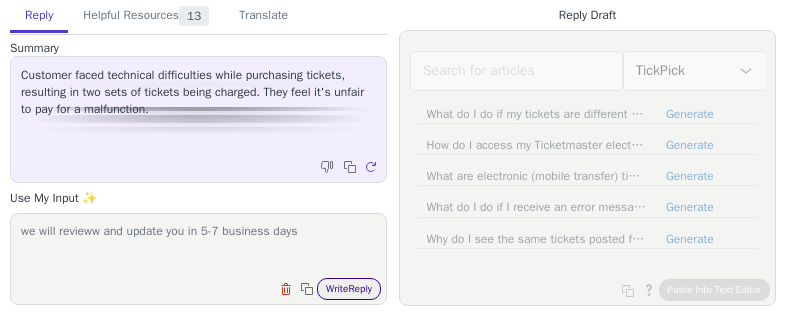 type on "we will revieww and update you in 5-7 business days" 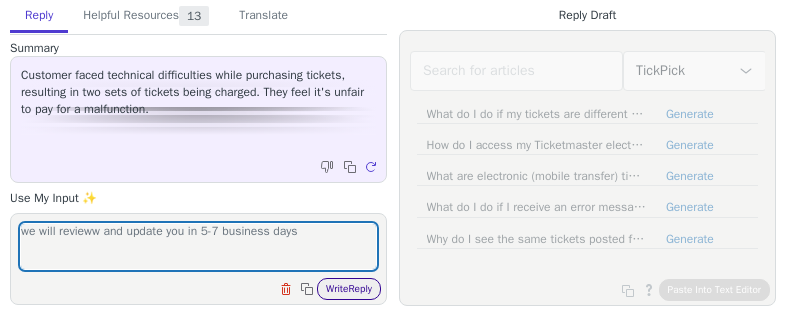 click on "Write  Reply" at bounding box center [349, 289] 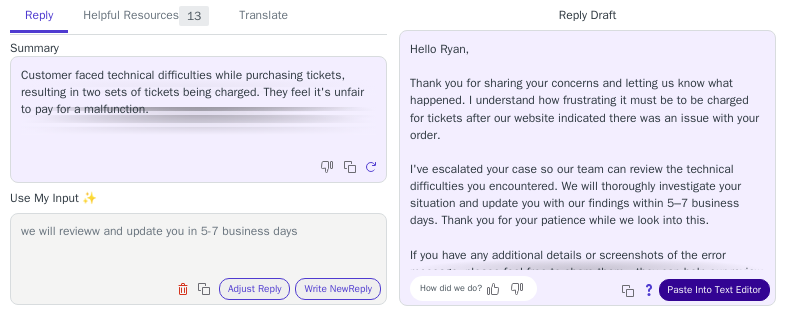 click on "Paste Into Text Editor" at bounding box center [714, 290] 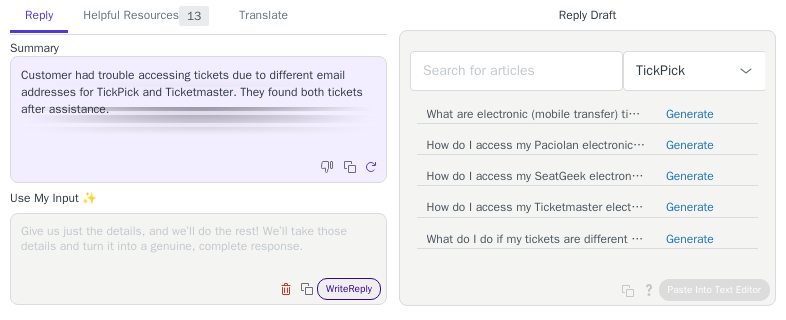 scroll, scrollTop: 0, scrollLeft: 0, axis: both 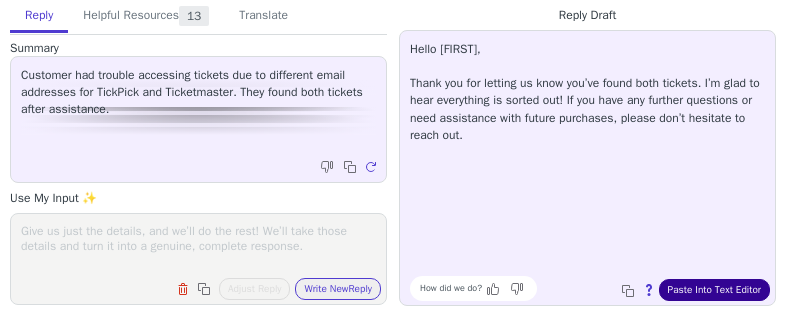 click on "Paste Into Text Editor" at bounding box center [714, 290] 